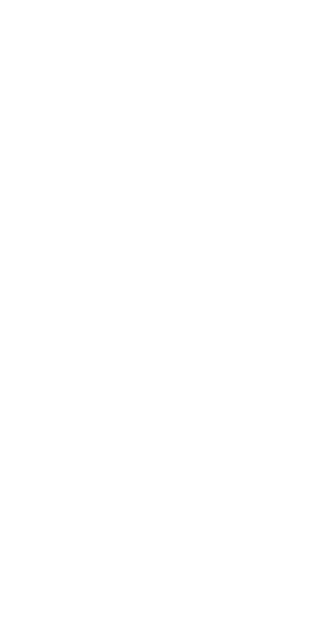 scroll, scrollTop: 0, scrollLeft: 0, axis: both 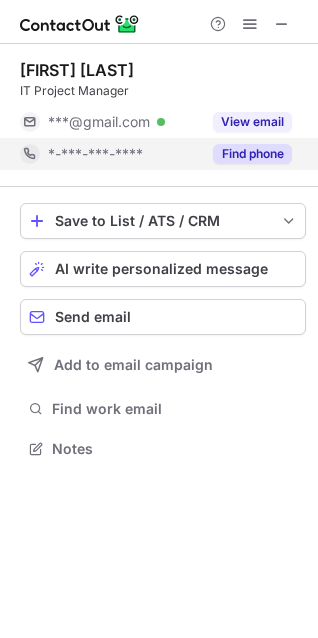 click on "Find phone" at bounding box center [252, 154] 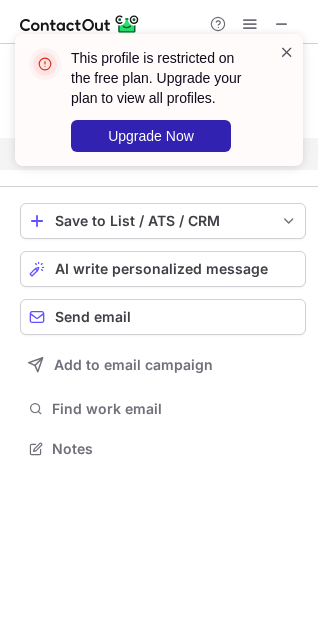 scroll, scrollTop: 403, scrollLeft: 318, axis: both 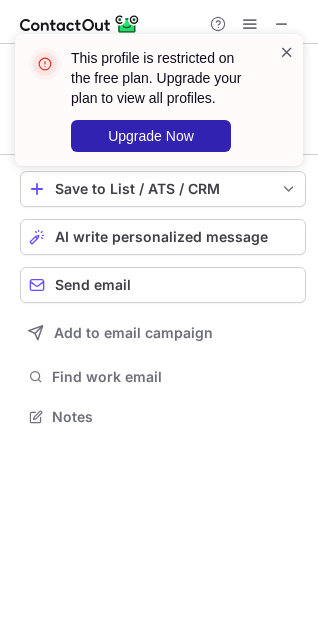 click at bounding box center (287, 52) 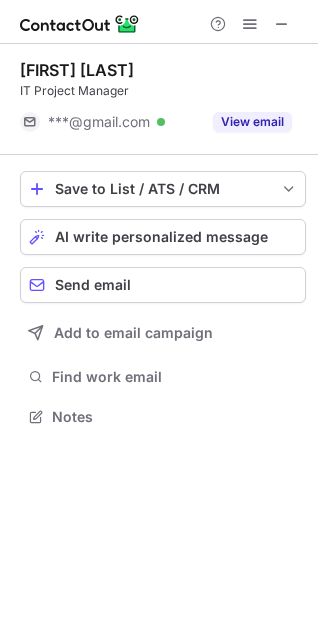 click on "This profile is restricted on the free plan. Upgrade your plan to view all profiles. Upgrade Now" at bounding box center [159, 108] 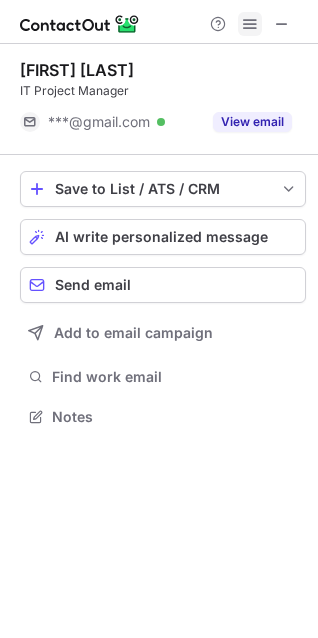 click at bounding box center (250, 24) 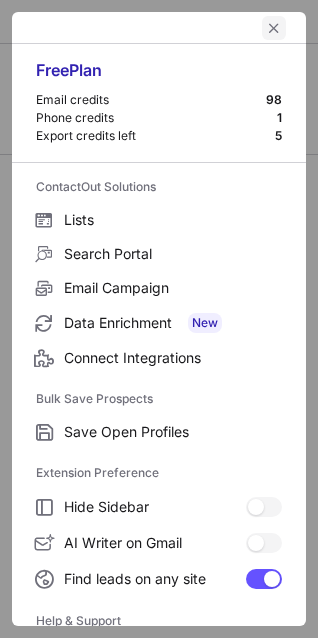 click at bounding box center [274, 28] 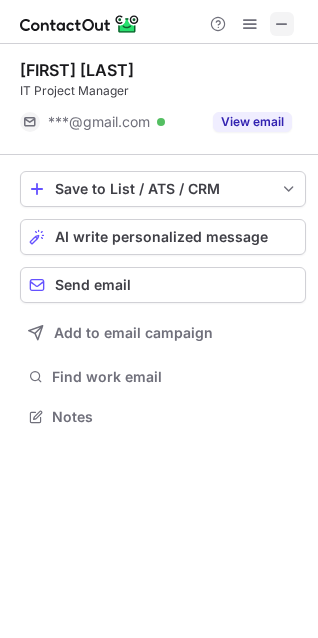 click at bounding box center (282, 24) 